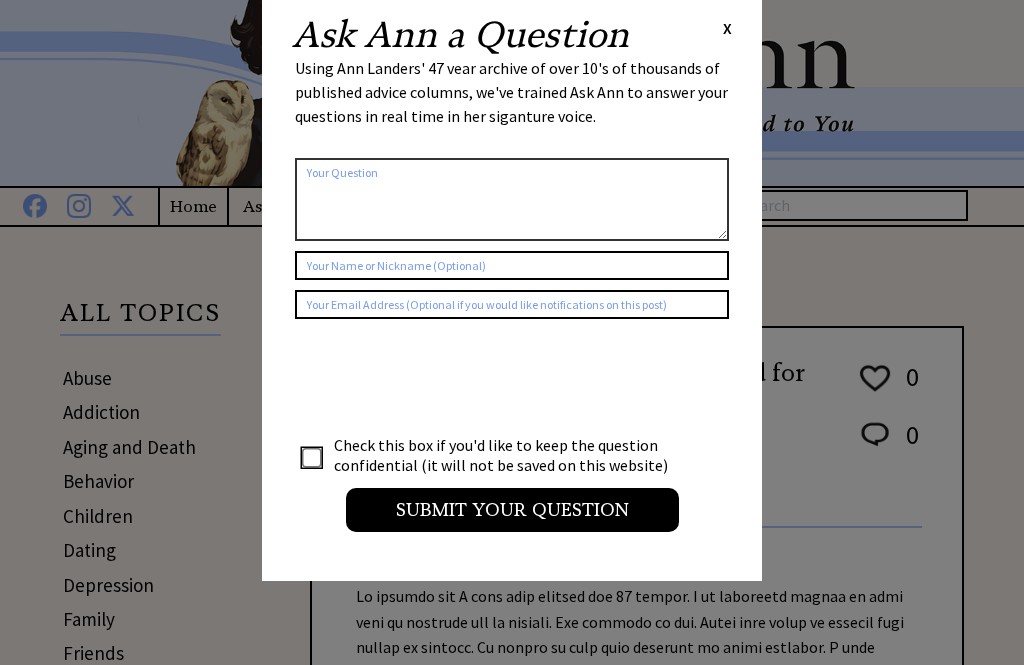 scroll, scrollTop: 13, scrollLeft: 0, axis: vertical 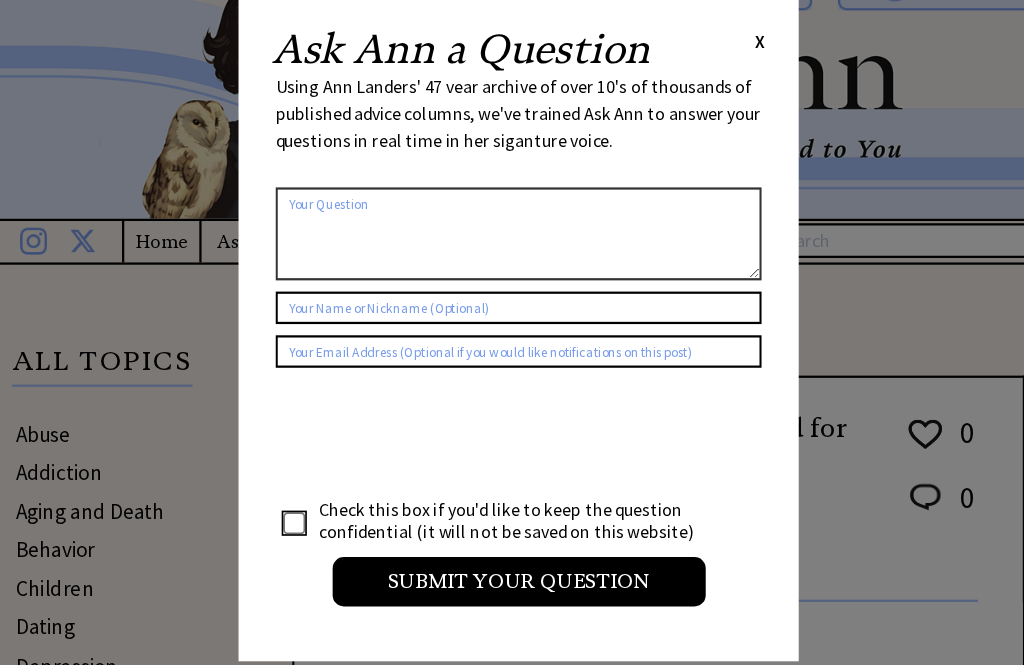 click on "Ask Ann a Question
X" at bounding box center [512, 75] 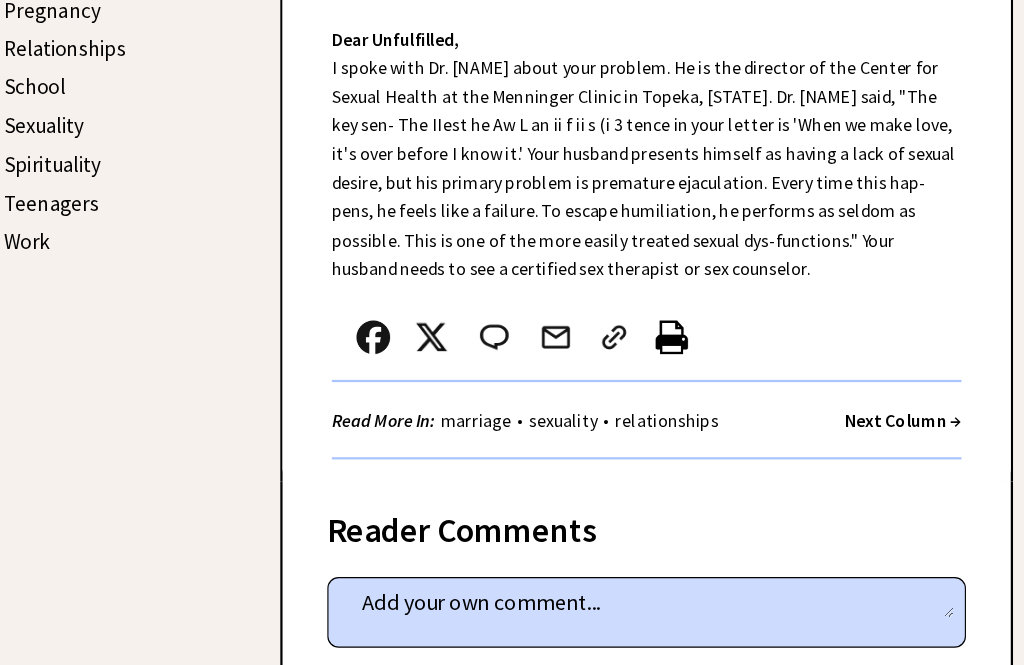 scroll, scrollTop: 960, scrollLeft: 0, axis: vertical 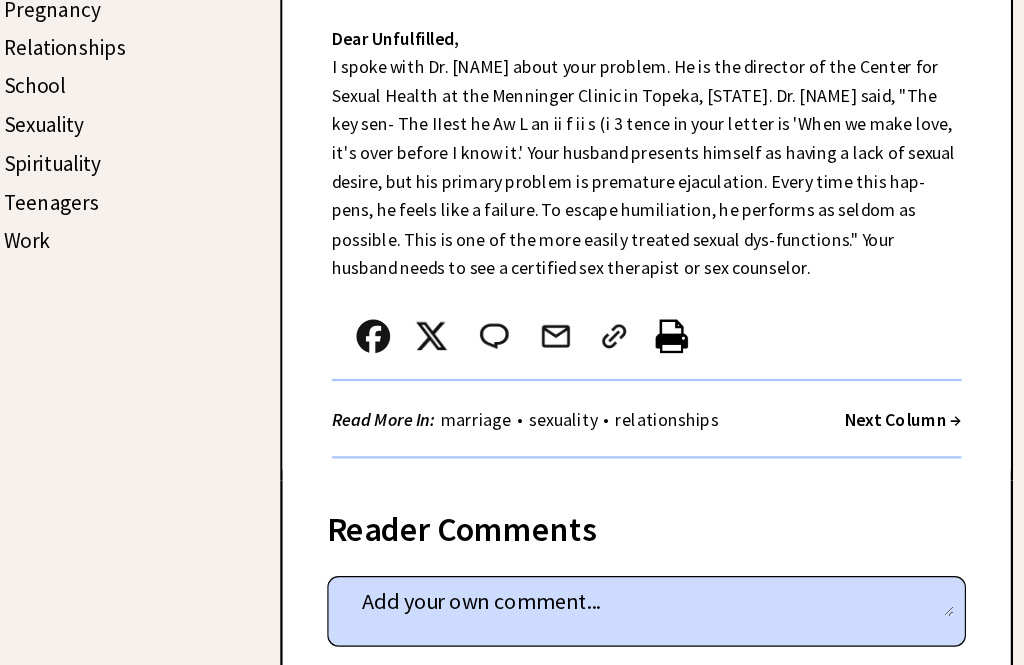 click on "Next Column →" at bounding box center [866, 388] 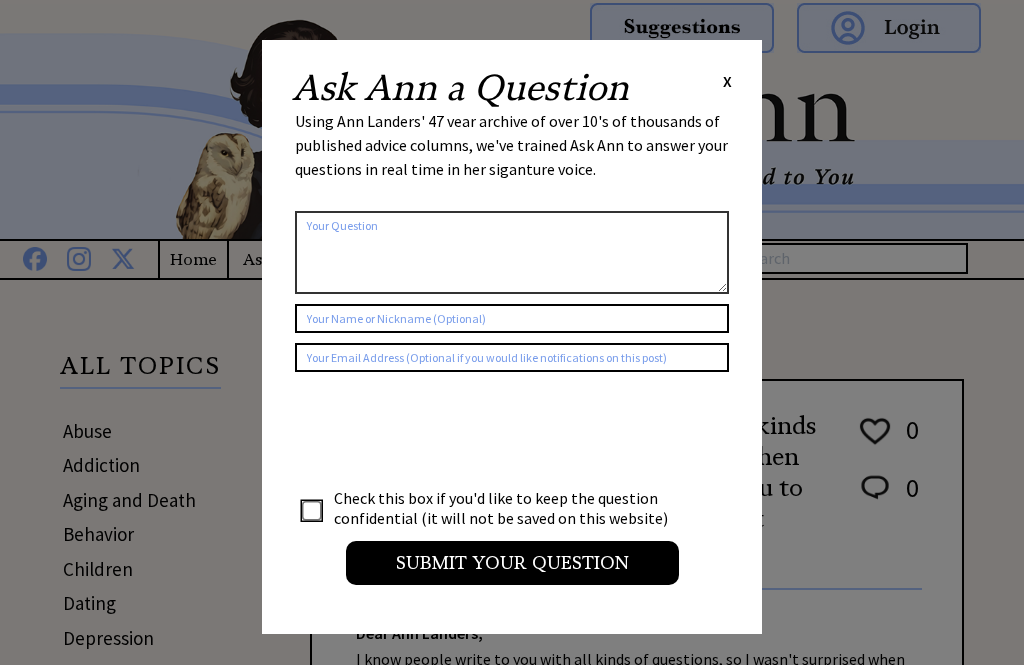 scroll, scrollTop: 0, scrollLeft: 0, axis: both 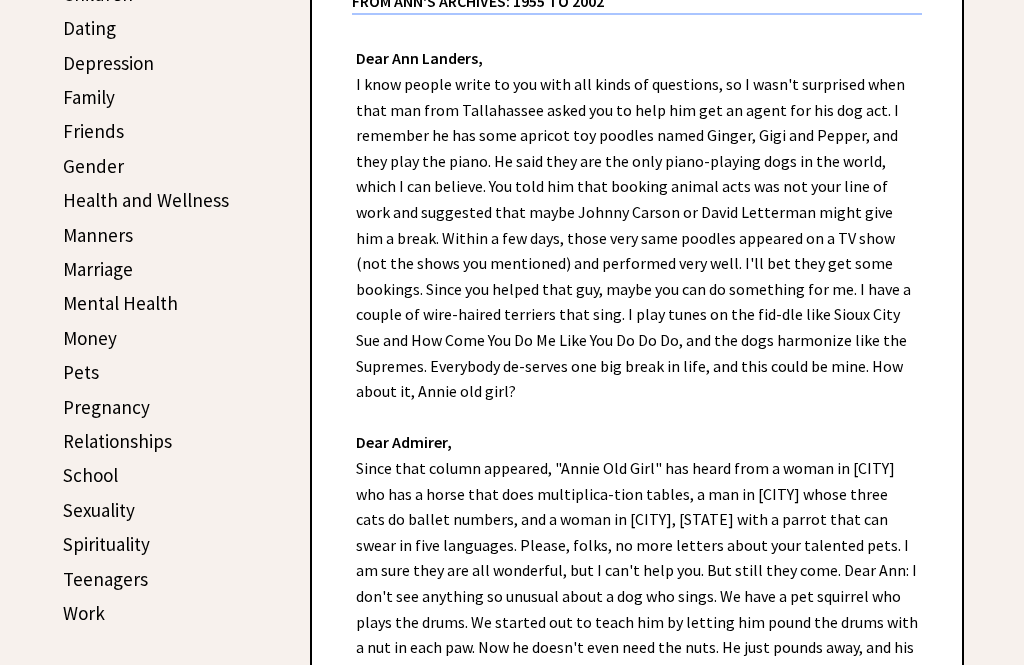 click on "Money" at bounding box center [90, 338] 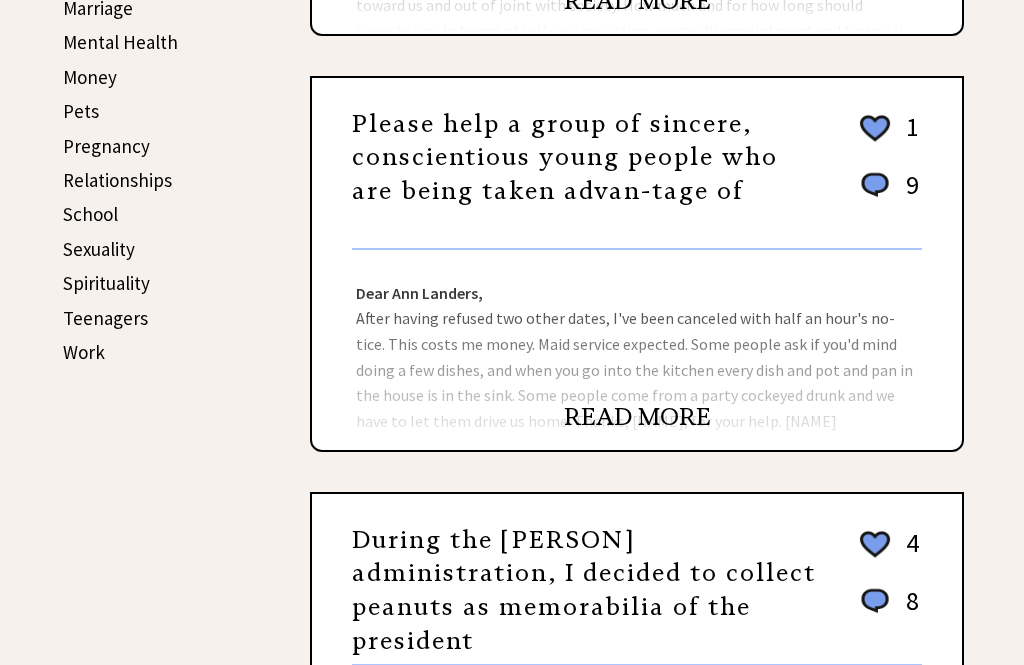 scroll, scrollTop: 836, scrollLeft: 0, axis: vertical 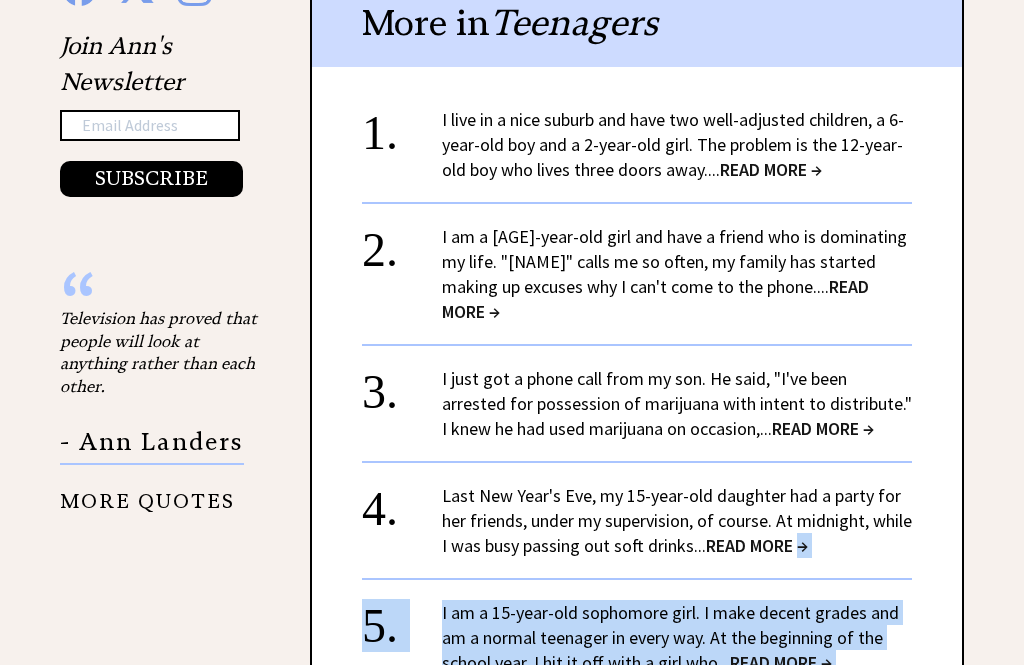 click on "+ View More" at bounding box center (637, 434) 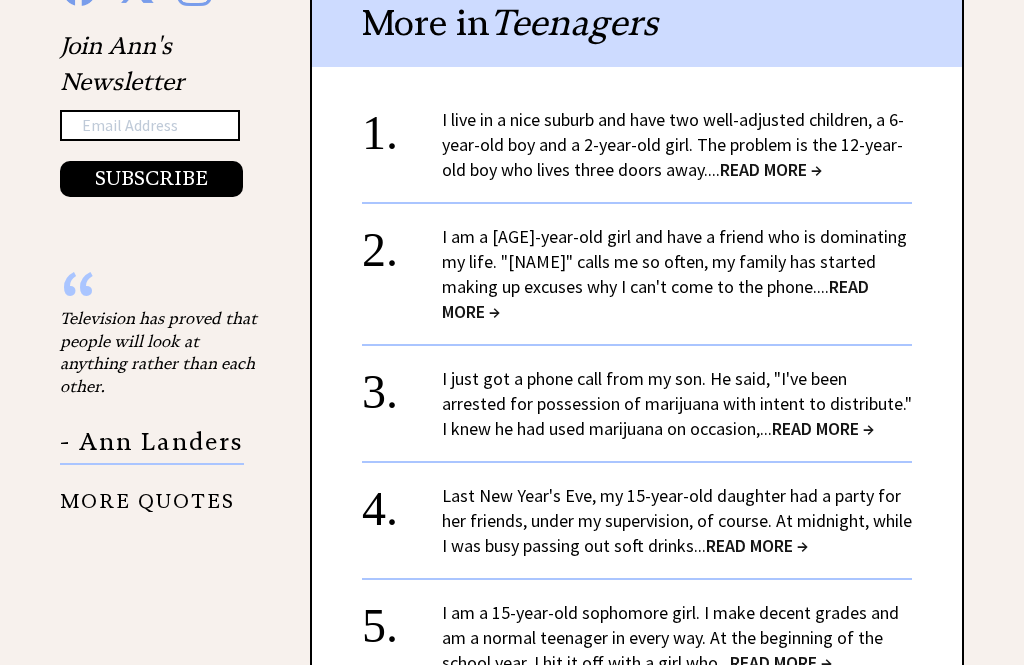click on "READ MORE →" at bounding box center (781, 662) 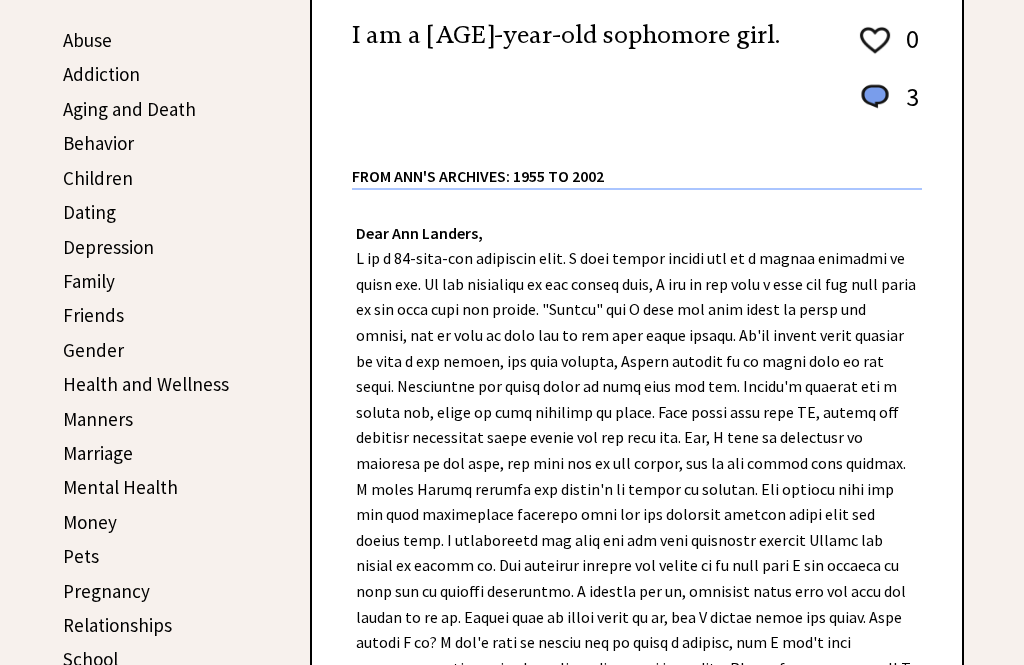 scroll, scrollTop: 391, scrollLeft: 0, axis: vertical 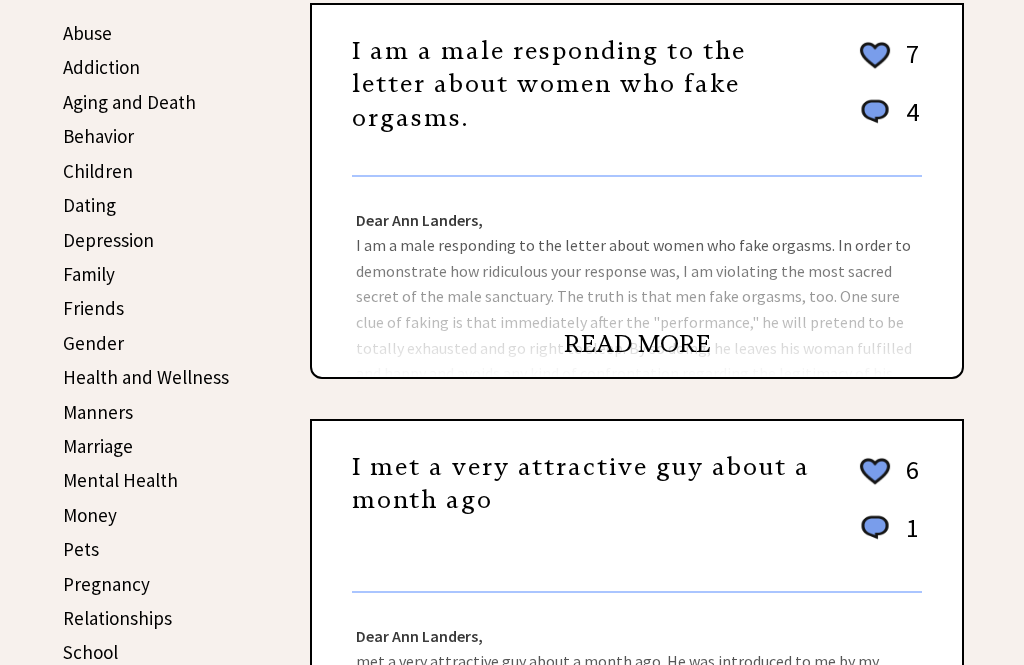 click on "READ MORE" at bounding box center [637, 344] 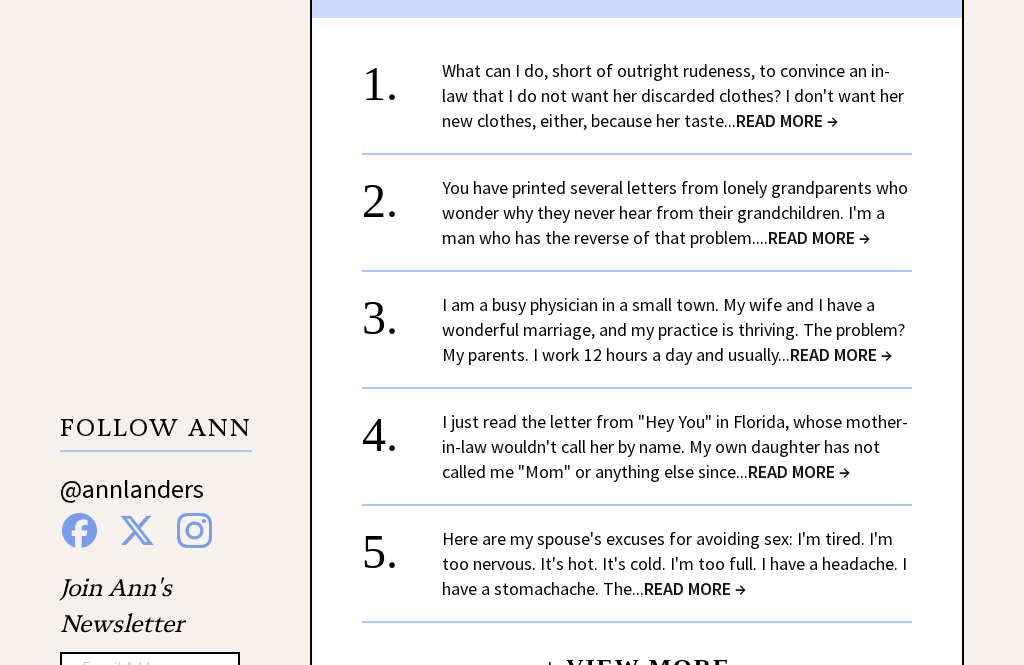 scroll, scrollTop: 1534, scrollLeft: 0, axis: vertical 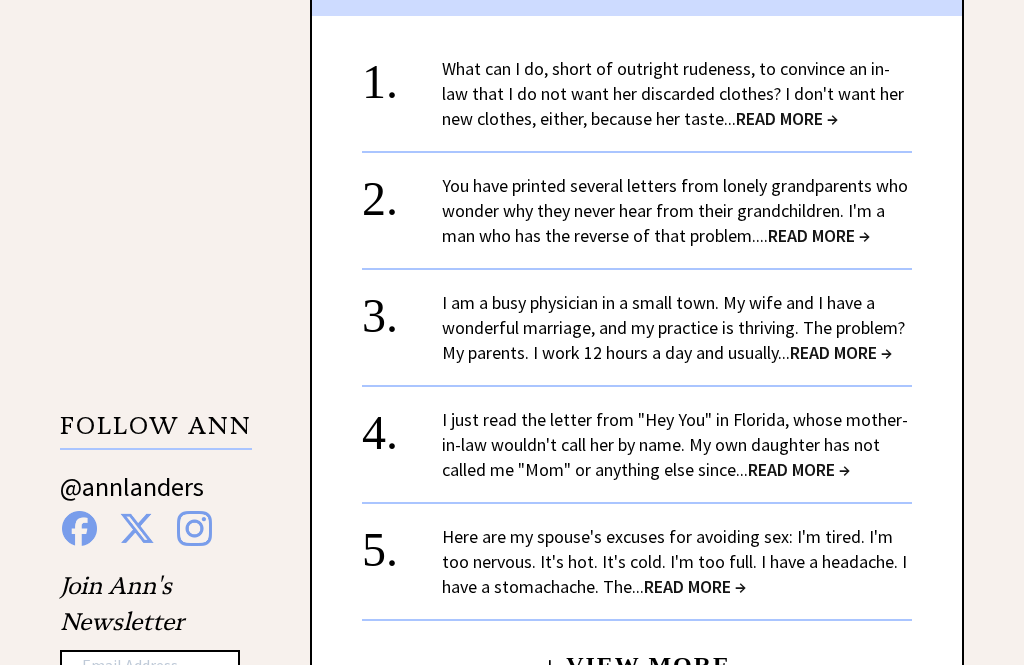 click on "1. What can I do, short of outright rudeness, to convince an in-law that I do not want her discarded clothes? I don't want her new clothes, either, because her taste...  READ MORE → 2. You have printed several letters from lonely grandparents who wonder why they never hear from their grandchildren. I'm a man who has the reverse of that problem....  READ MORE → 3. I am a busy physician in a small town. My wife and I have a wonderful marriage, and my practice is thriving. The problem? My parents. I work 12 hours a day and usually...  READ MORE → 4. I just read the letter from "Hey You" in Florida, whose mother-in-law wouldn't call her by name.
My own daughter has not called me "Mom" or anything else since...  READ MORE → 5. Here are my spouse's excuses for avoiding sex:
I'm tired.
I'm too nervous.
It's hot.
It's cold.
I'm too full.
I have a headache.
I have a stomachache.
The...  READ MORE →
+ View More" at bounding box center (637, 363) 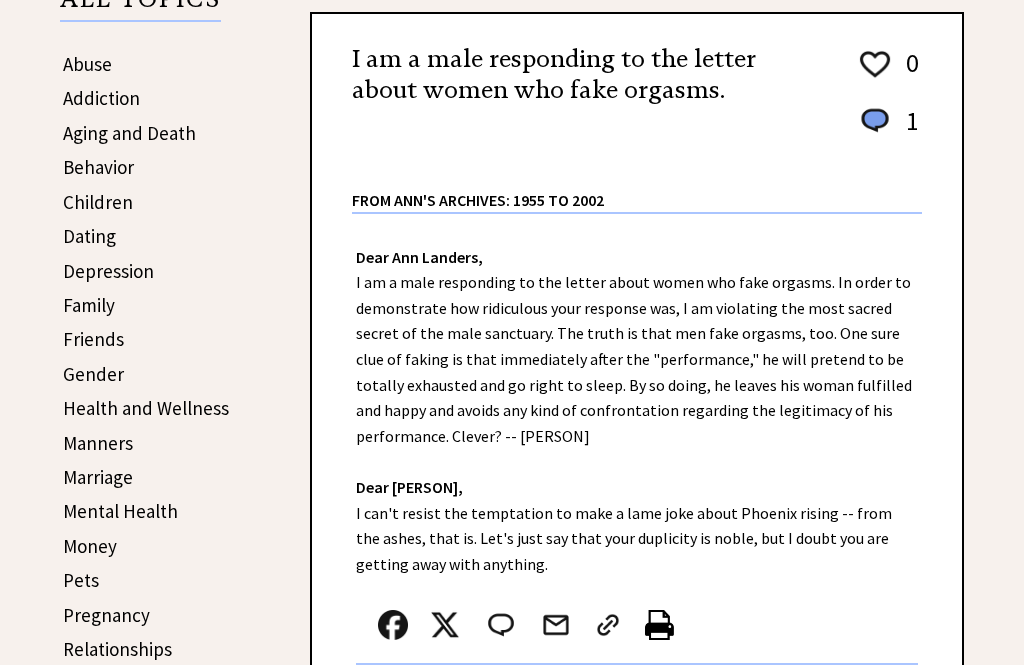 scroll, scrollTop: 367, scrollLeft: 0, axis: vertical 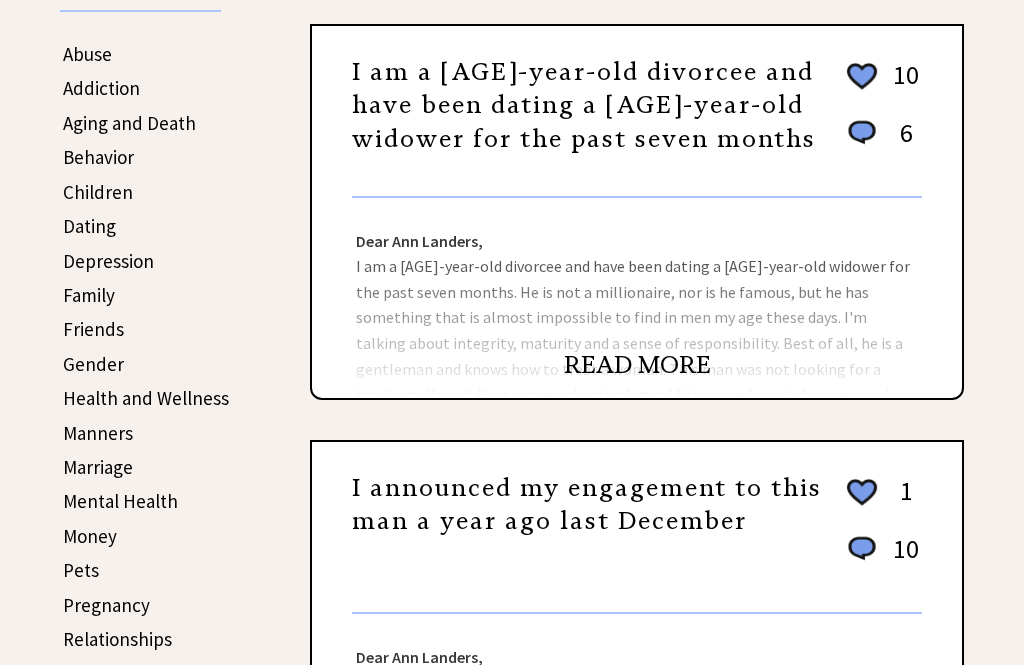 click on "Dating" at bounding box center (89, 226) 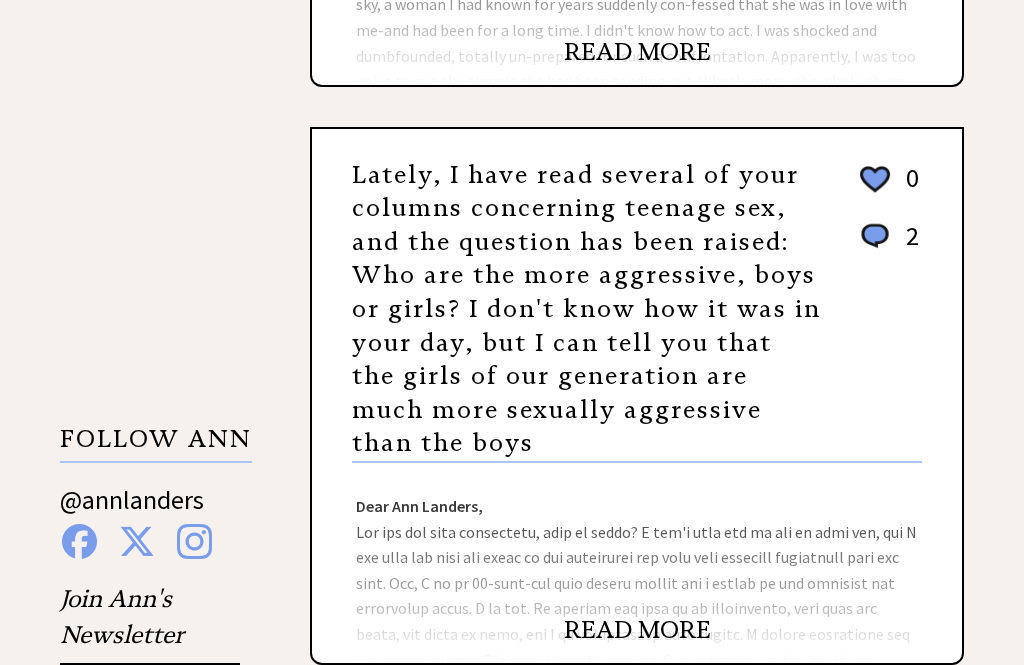scroll, scrollTop: 1522, scrollLeft: 0, axis: vertical 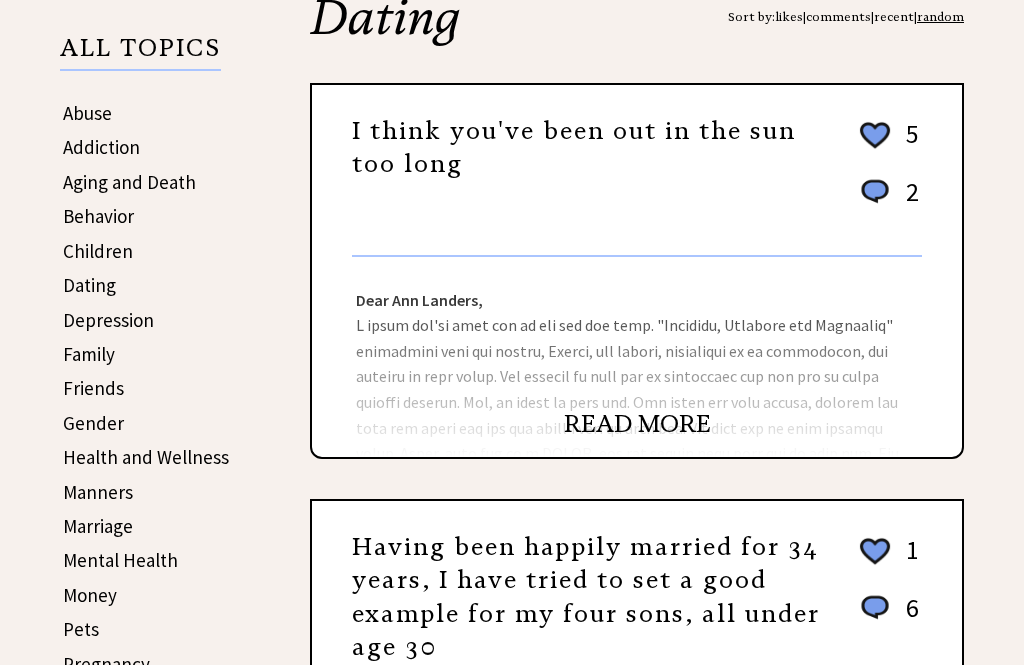 click on "Friends" at bounding box center [93, 388] 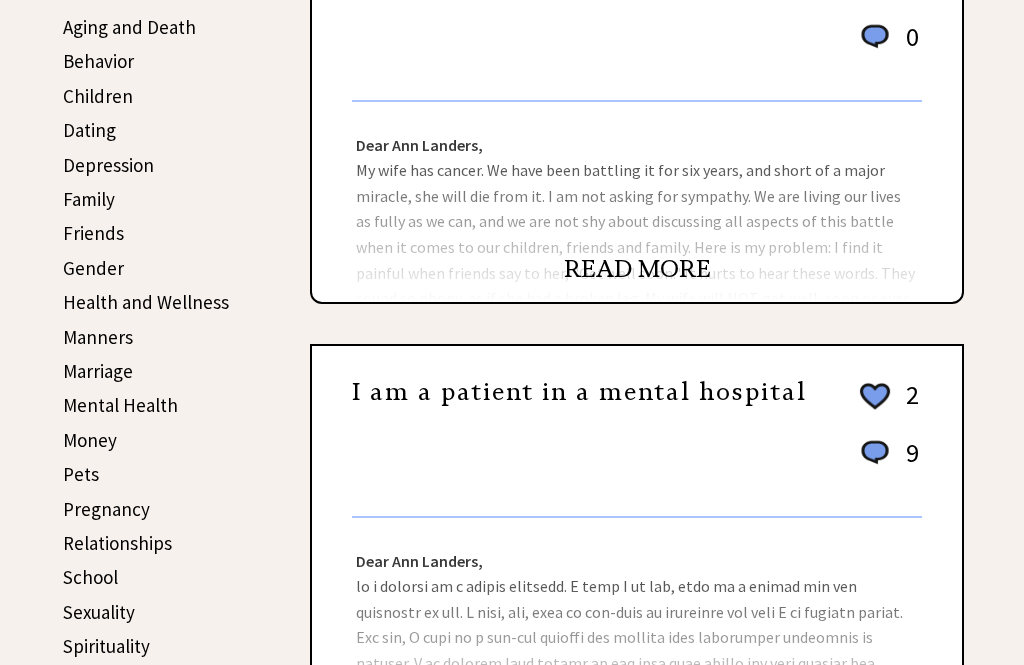 scroll, scrollTop: 473, scrollLeft: 0, axis: vertical 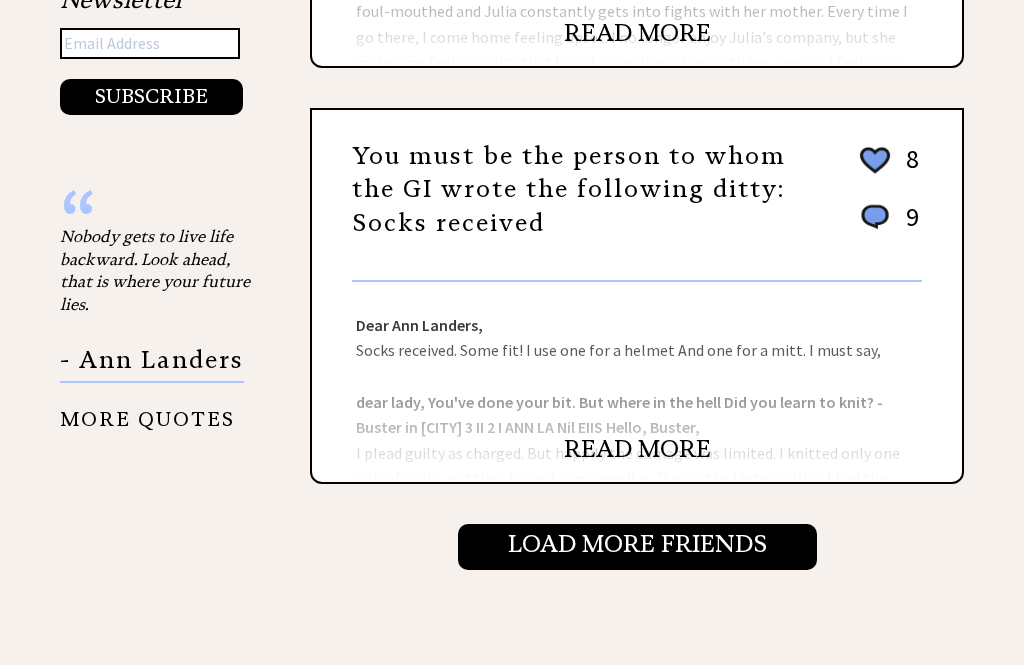 click on "Nobody gets to live life backward. Look ahead, that is where your future lies." at bounding box center (160, 271) 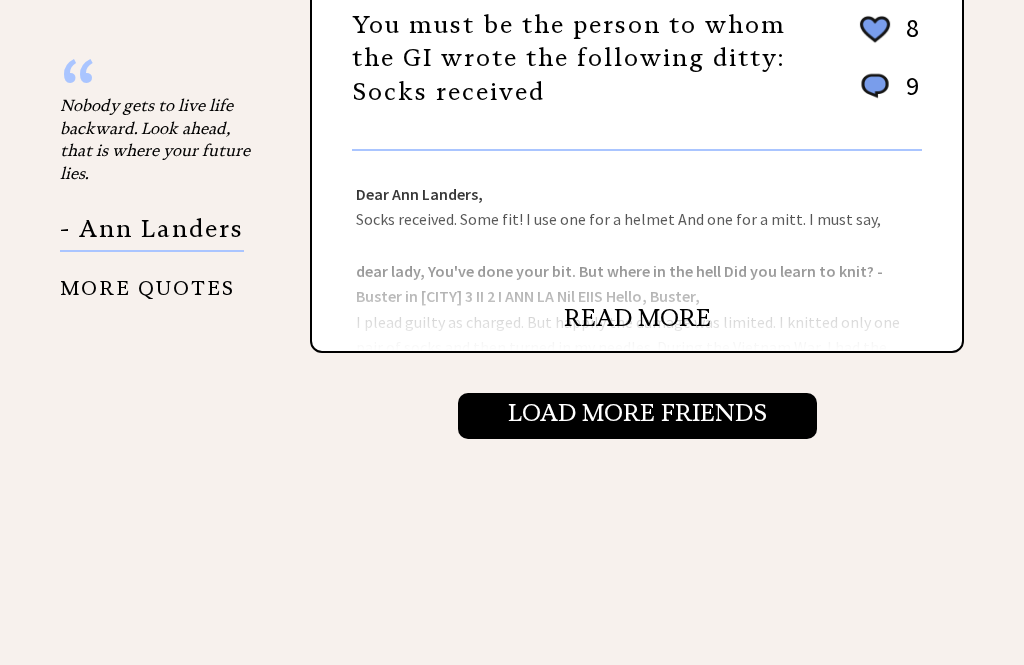 scroll, scrollTop: 2088, scrollLeft: 0, axis: vertical 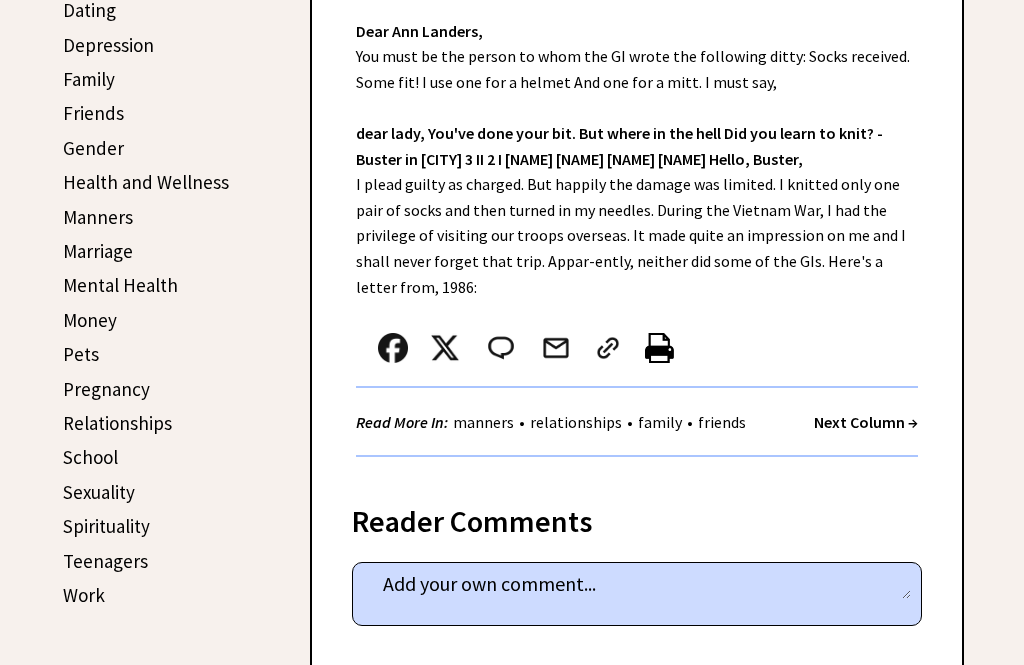 click on "Read More In:    manners  •    relationships  •    family  •    friends
Next Column →" at bounding box center (637, 422) 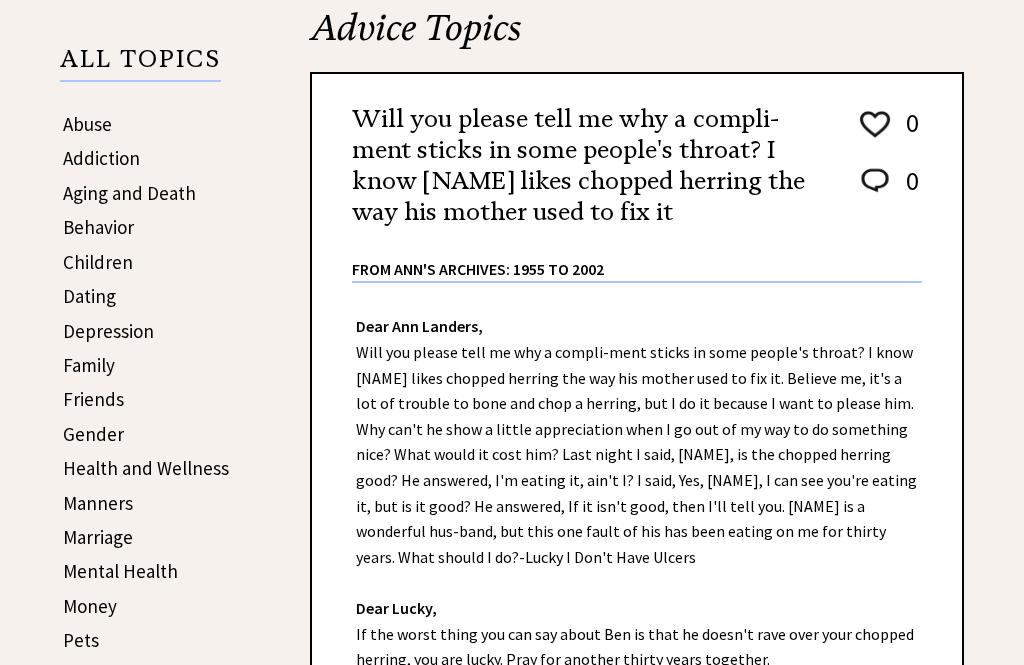 scroll, scrollTop: 254, scrollLeft: 0, axis: vertical 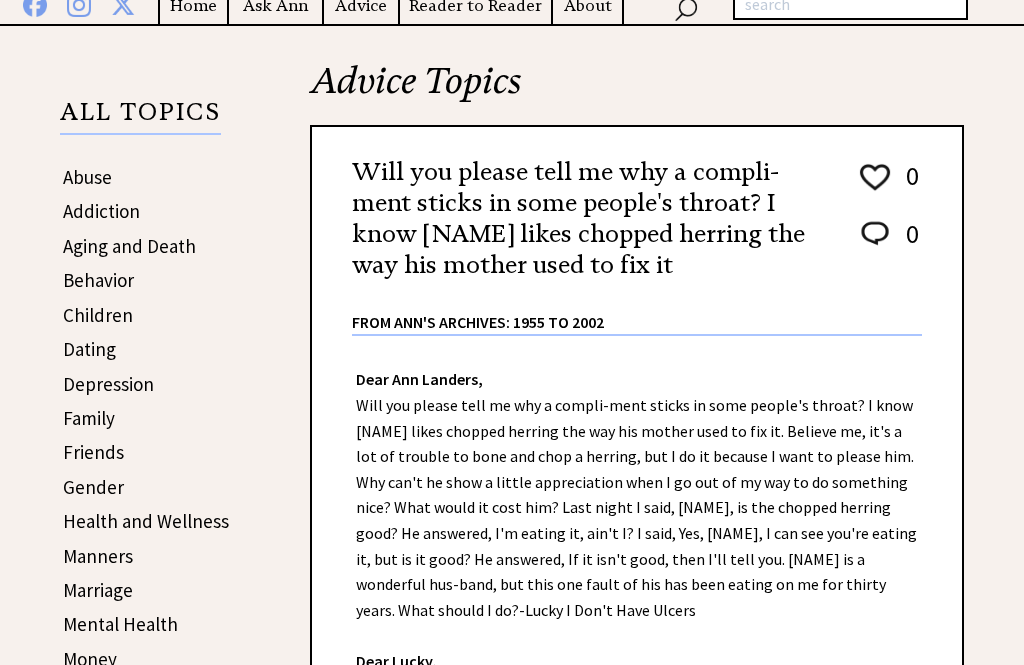 click on "Behavior" at bounding box center [98, 280] 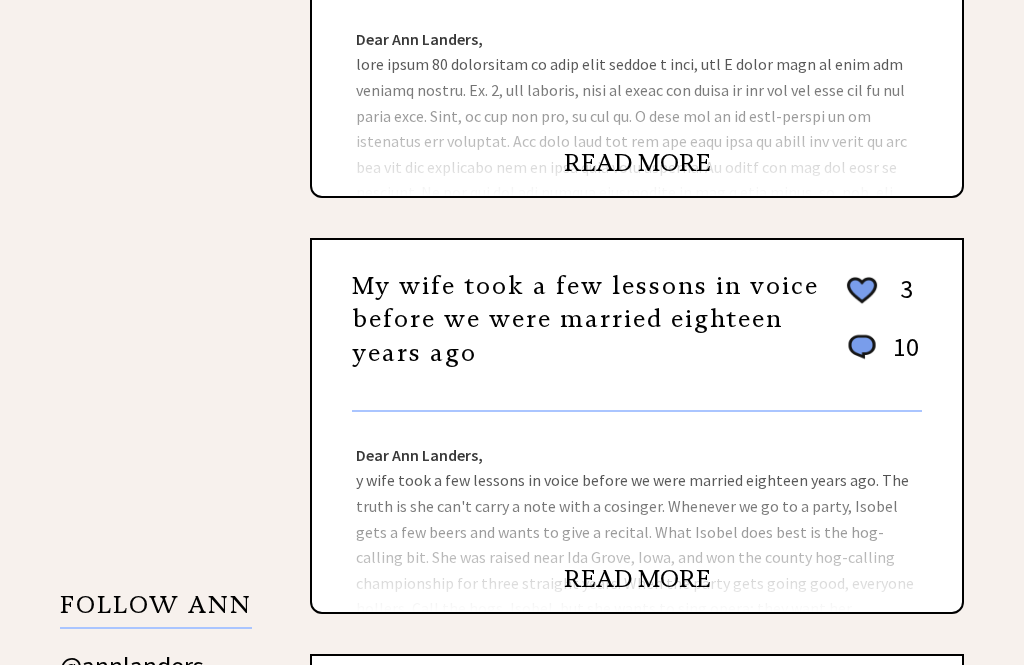 scroll, scrollTop: 1506, scrollLeft: 0, axis: vertical 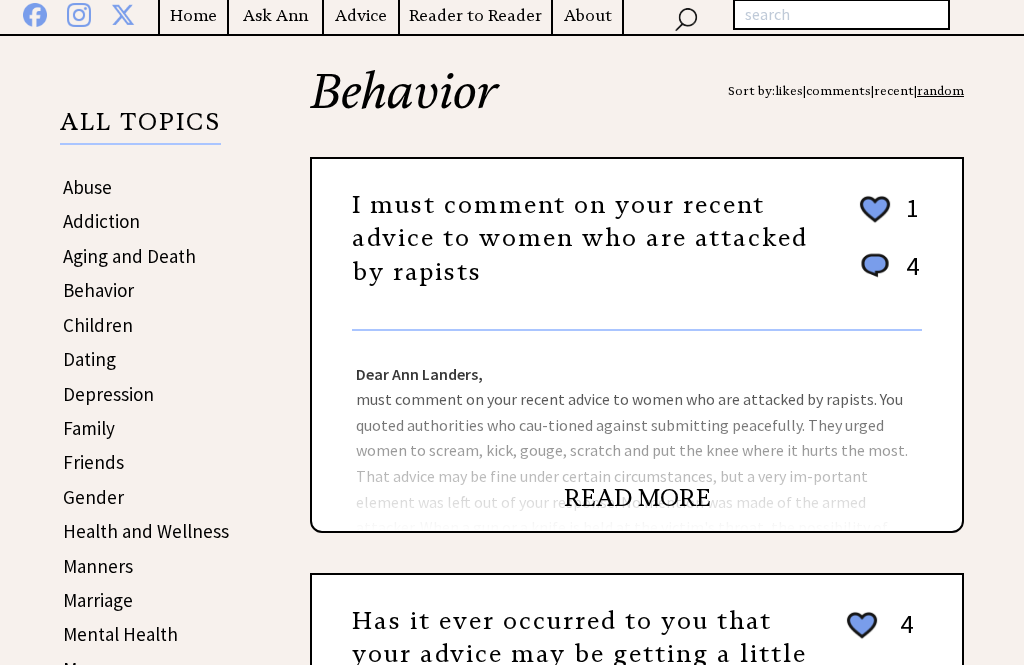 click on "Behavior  Sort by:
likes  |
comments  |
recent  |
random
I must comment on your recent advice to women who are attacked by rapists
1
4
10
5
Dear Ann Landers,  Dear Suburbanite,   I appreciate your additional comments. They are sensible and realistic. In a life-threatening situation, submission is the better choice. Women can and do recover from rape. Death is permanent.
READ MORE
Has it ever occurred to you that your advice may be getting a little moth-eaten?  You ought to re-examine your antiquated approach to alcohol and tone down your insistent lectures on the  evils  of drinking
4
10
4
1
Dear Ann Landers,  Dear New Look,
READ MORE
I read those 12 guidelines to help sons choose a mate, and I think some of them are clearly sexist" at bounding box center (512, 1501) 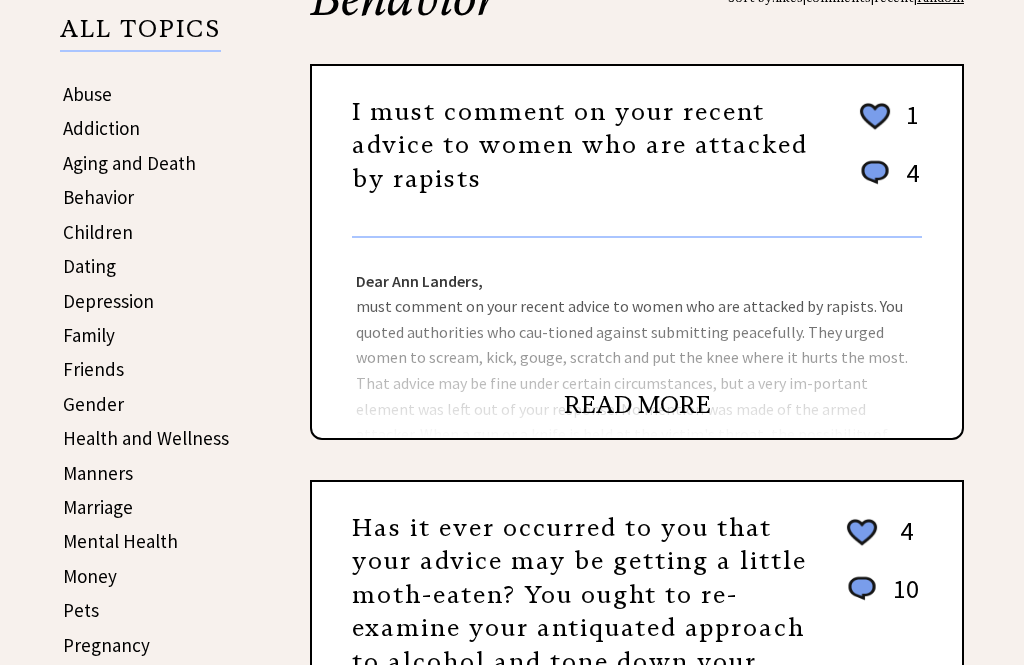 scroll, scrollTop: 338, scrollLeft: 0, axis: vertical 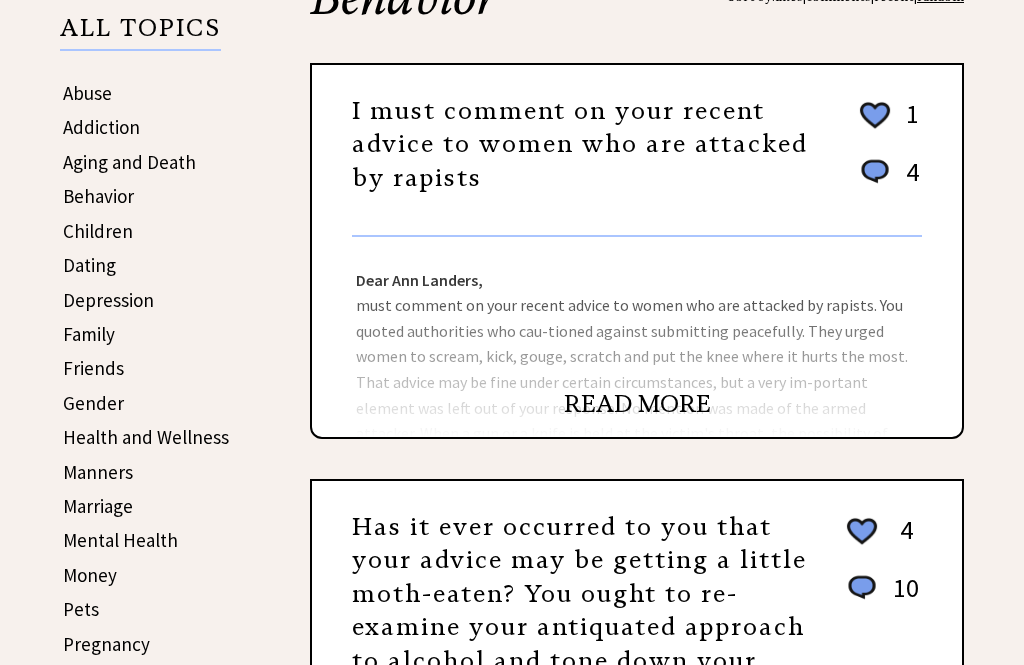 click on "Behavior  Sort by:
likes  |
comments  |
recent  |
random
I must comment on your recent advice to women who are attacked by rapists
1
4
10
5
Dear Ann Landers,  Dear Suburbanite,   I appreciate your additional comments. They are sensible and realistic. In a life-threatening situation, submission is the better choice. Women can and do recover from rape. Death is permanent.
READ MORE
Has it ever occurred to you that your advice may be getting a little moth-eaten?  You ought to re-examine your antiquated approach to alcohol and tone down your insistent lectures on the  evils  of drinking
4
10
4
1
Dear Ann Landers,  Dear New Look,
READ MORE
I read those 12 guidelines to help sons choose a mate, and I think some of them are clearly sexist" at bounding box center (512, 1407) 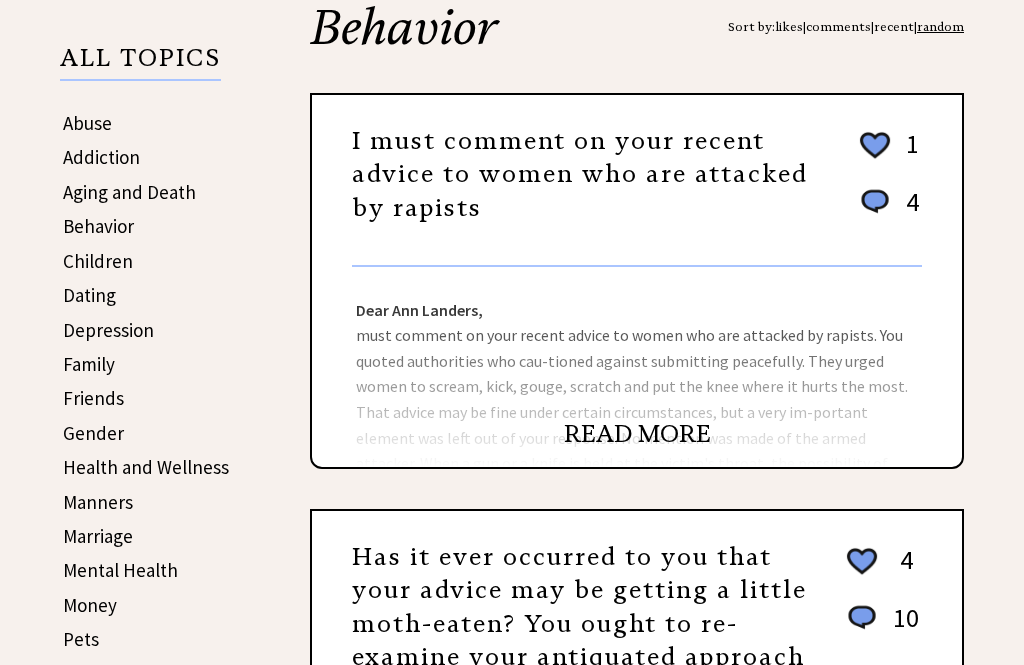 scroll, scrollTop: 306, scrollLeft: 0, axis: vertical 